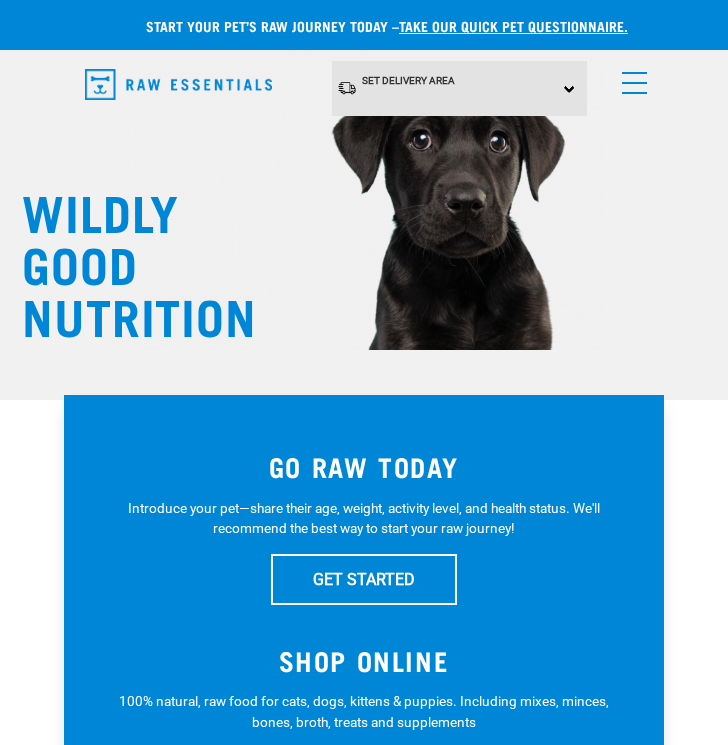 scroll, scrollTop: 0, scrollLeft: 0, axis: both 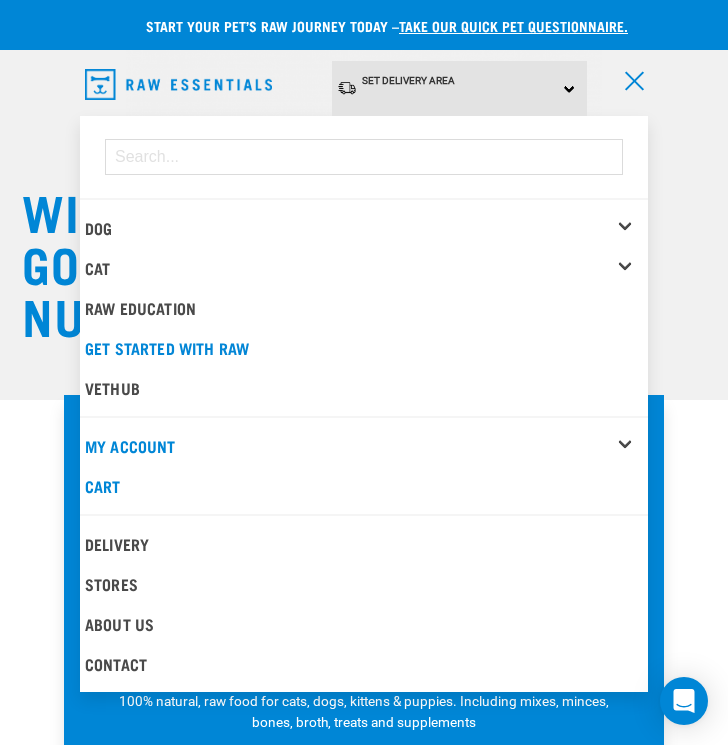 click on "Cat" at bounding box center [366, 268] 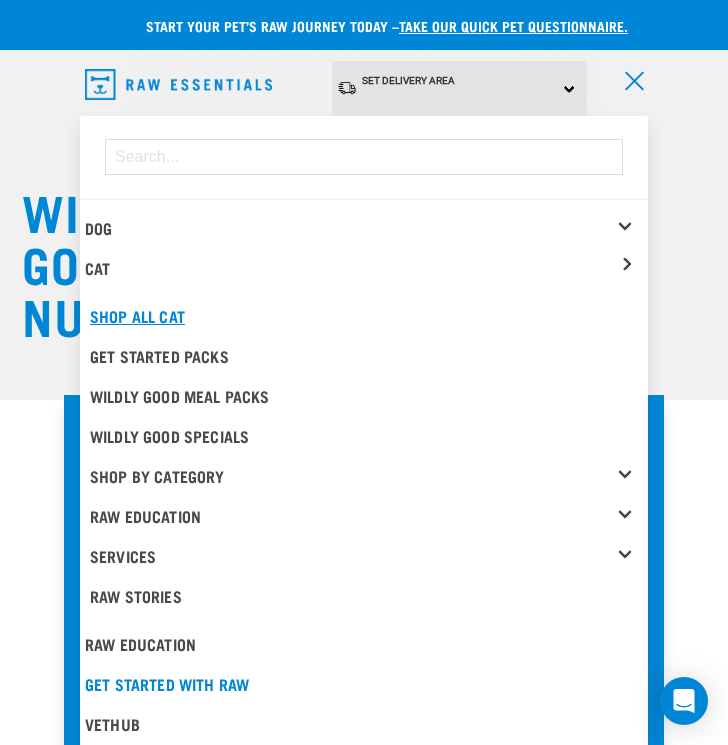 click on "Shop All Cat" at bounding box center (366, 316) 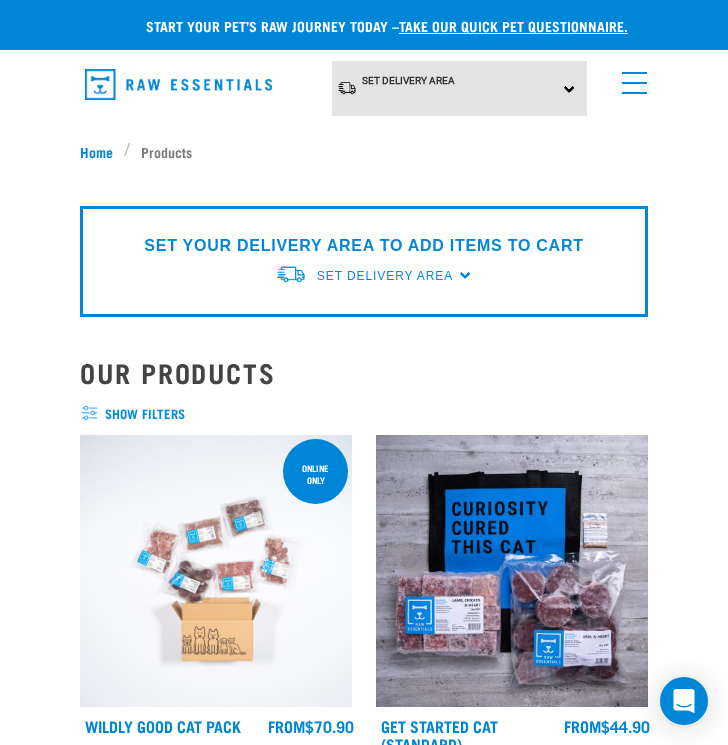 scroll, scrollTop: 0, scrollLeft: 0, axis: both 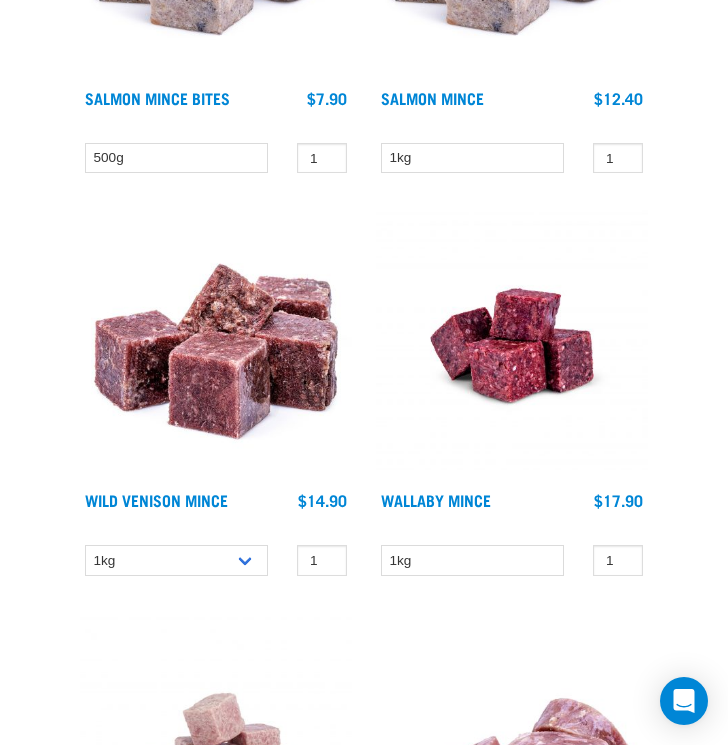 click at bounding box center [512, 345] 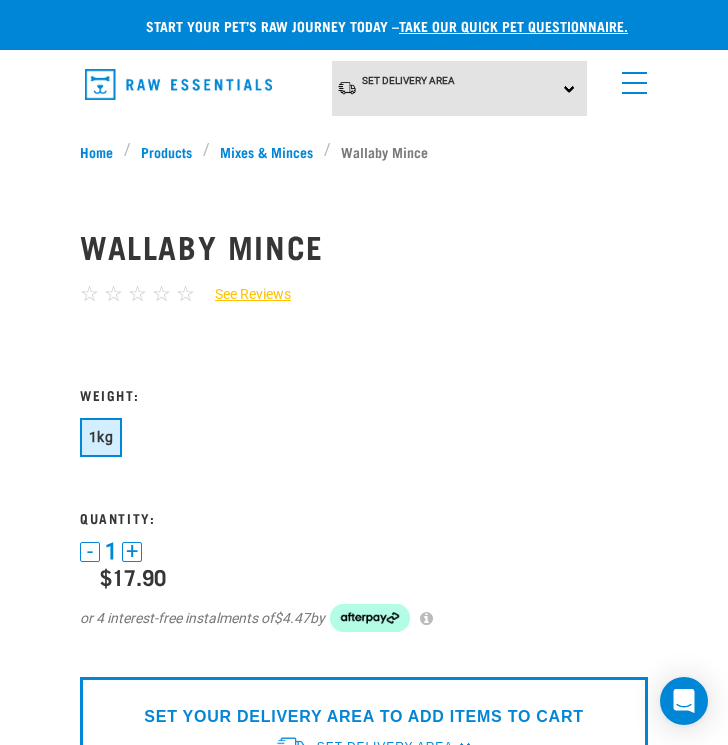 scroll, scrollTop: 0, scrollLeft: 0, axis: both 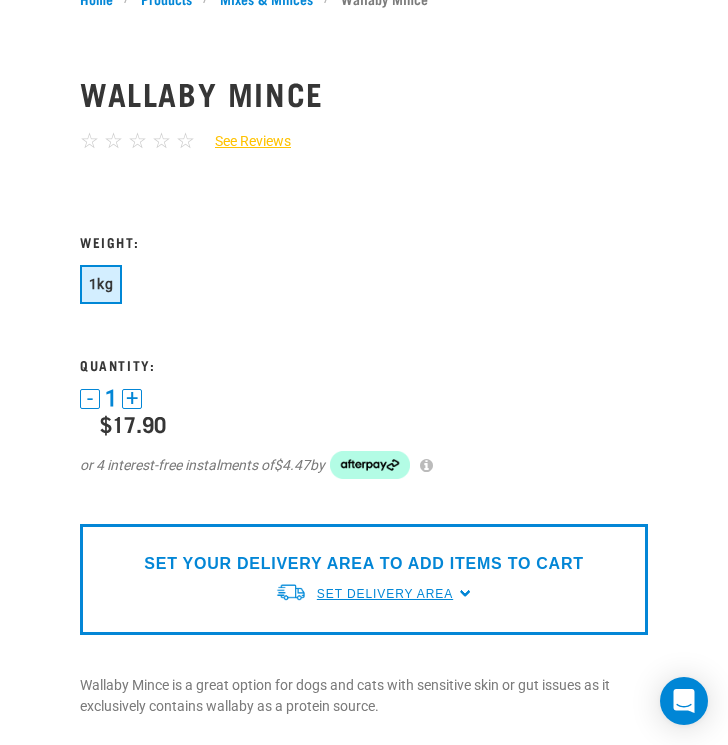 click on "Set Delivery Area" at bounding box center (385, 594) 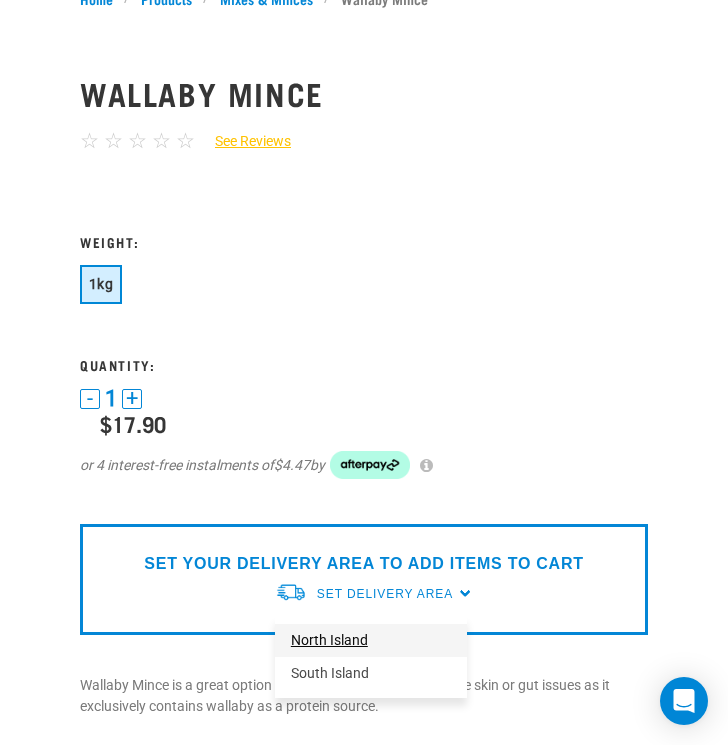 click on "North Island" at bounding box center (371, 640) 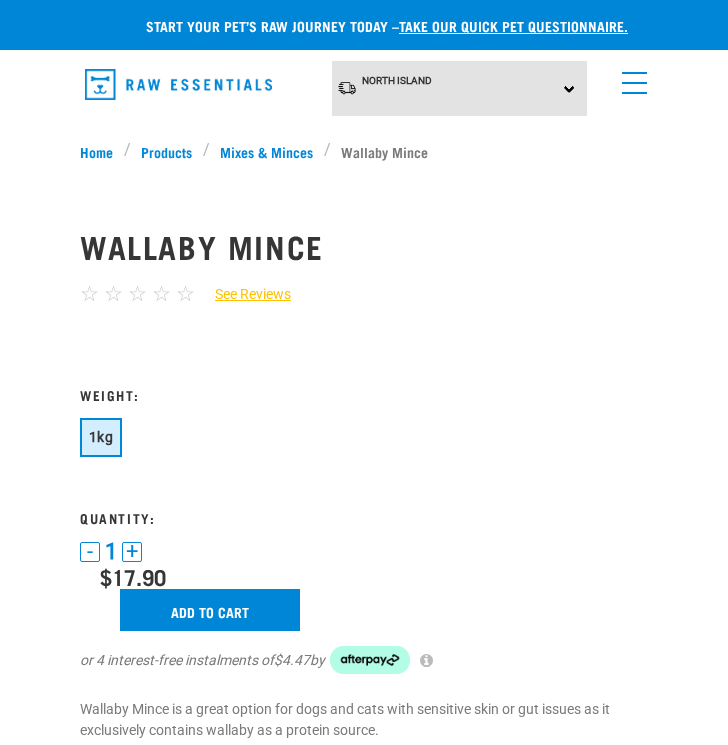 scroll, scrollTop: 0, scrollLeft: 0, axis: both 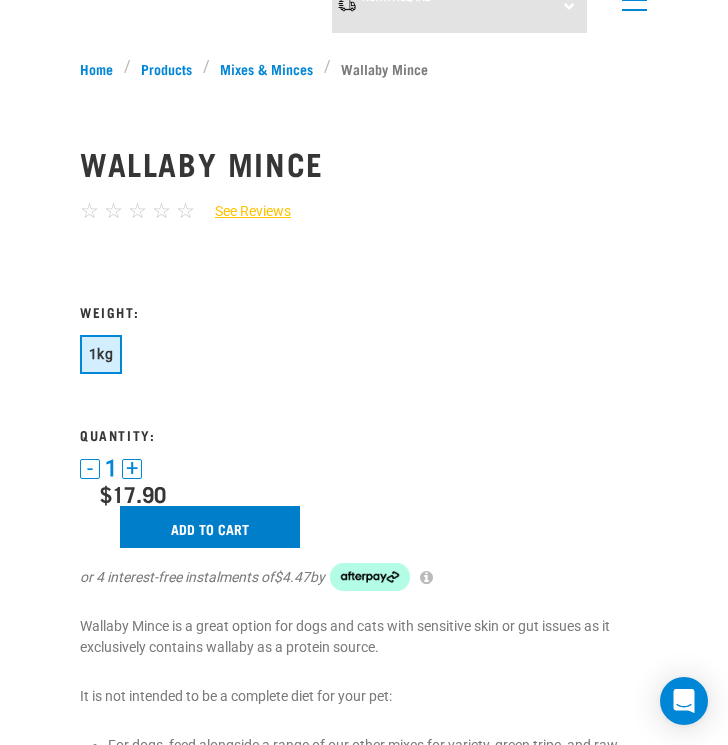 click on "Add to cart" at bounding box center [210, 527] 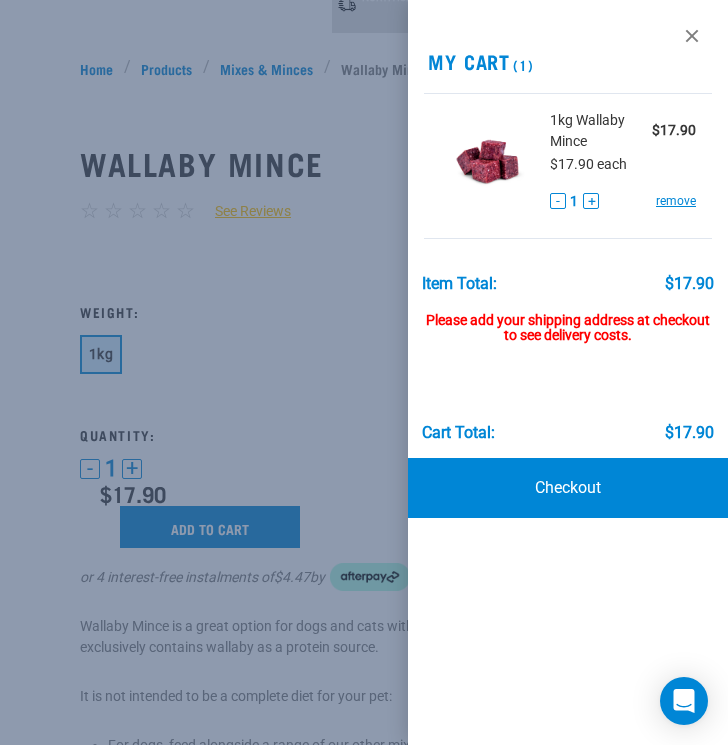 click at bounding box center (364, 372) 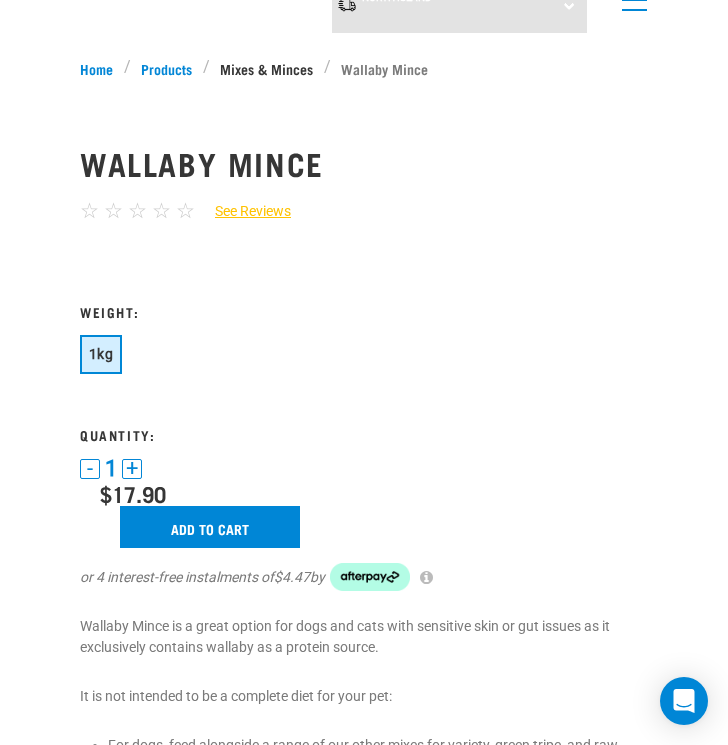 click on "Mixes & Minces" at bounding box center [267, 68] 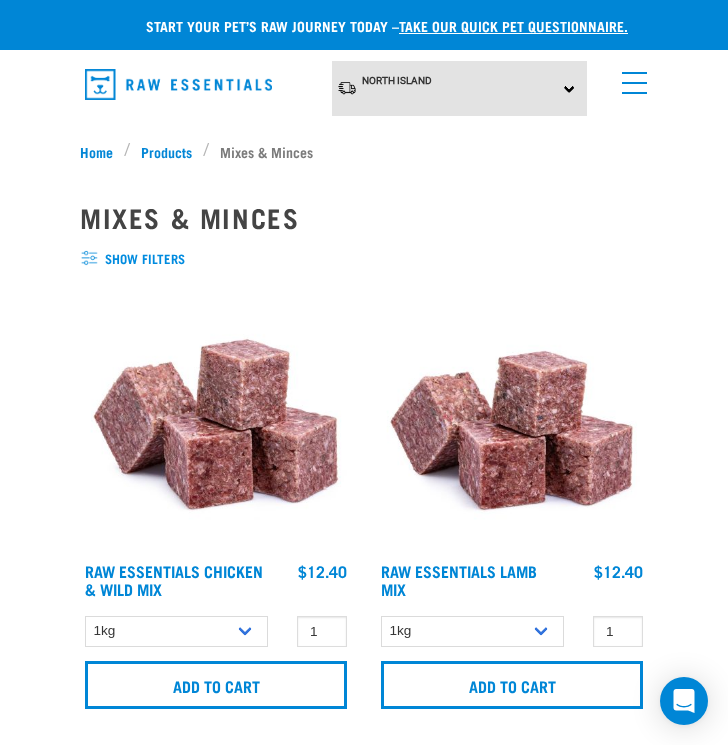 scroll, scrollTop: 0, scrollLeft: 0, axis: both 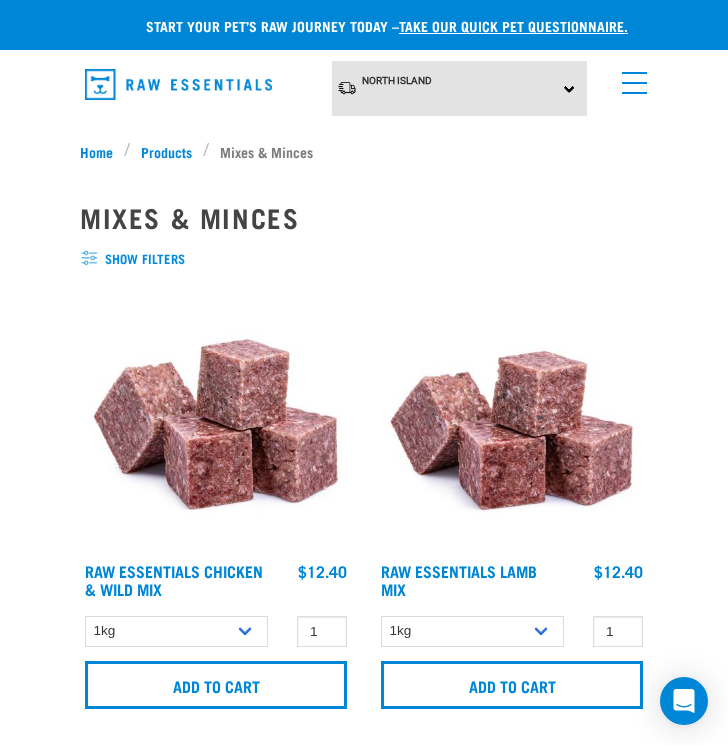 click on "show filters" at bounding box center [364, 259] 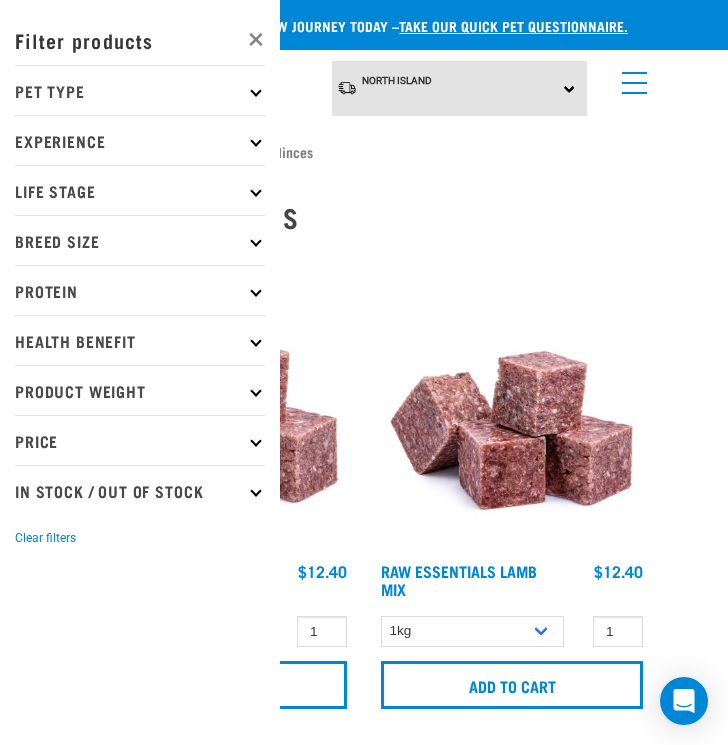 click on "Pet Type" at bounding box center (140, 90) 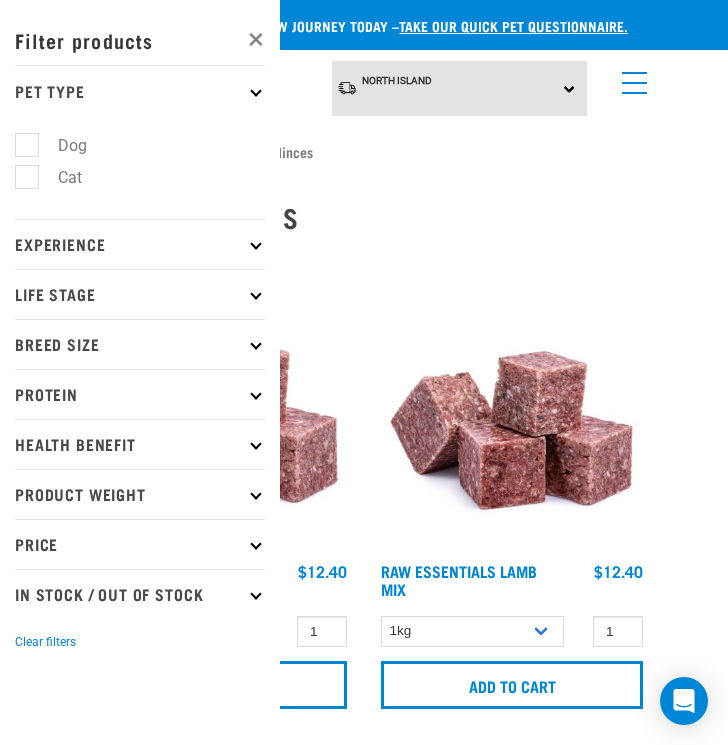 click on "Cat" at bounding box center [58, 177] 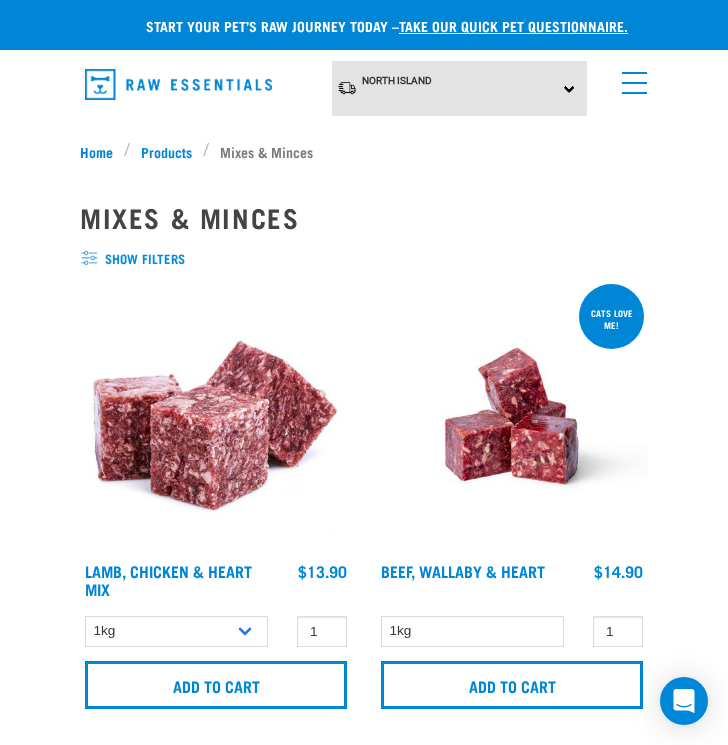 scroll, scrollTop: 0, scrollLeft: 0, axis: both 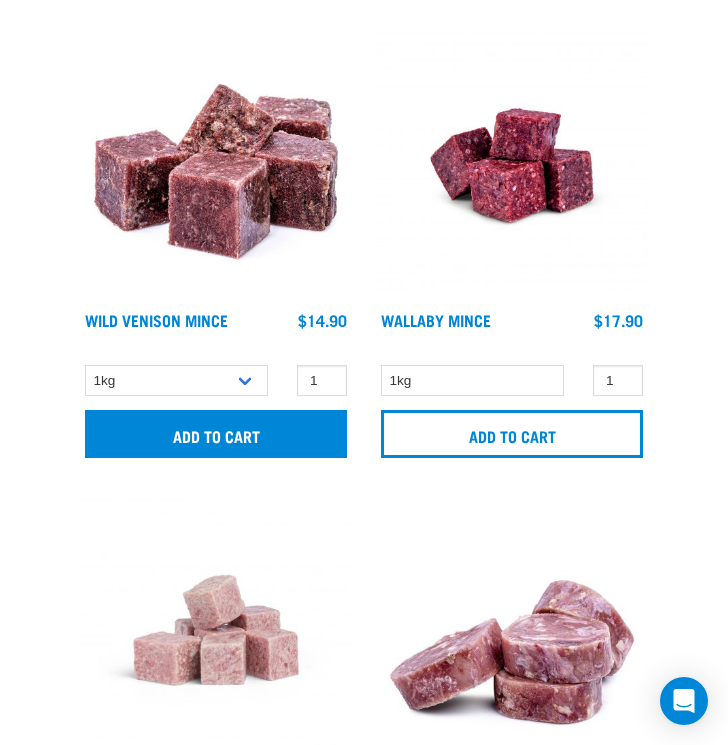 click on "Add to cart" at bounding box center (216, 434) 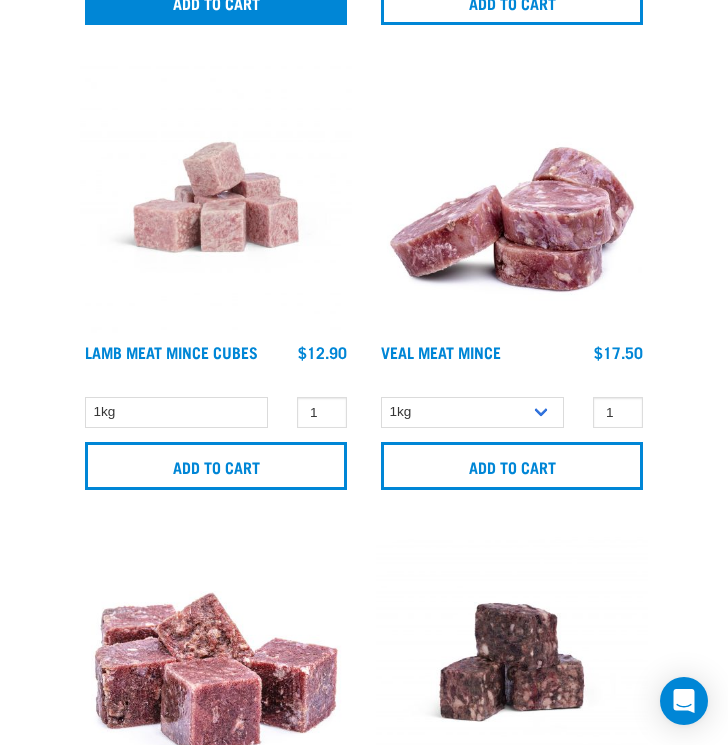scroll, scrollTop: 4866, scrollLeft: 0, axis: vertical 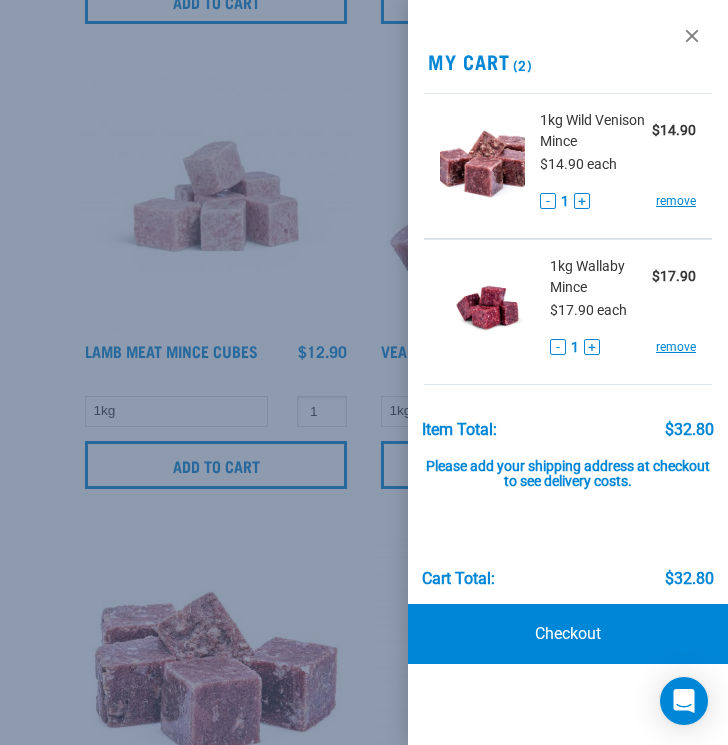 click at bounding box center [364, 372] 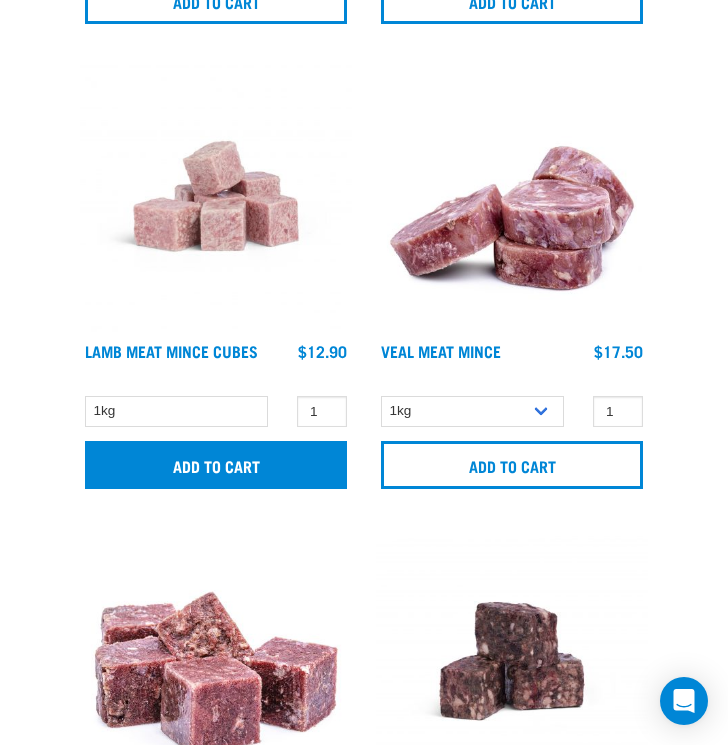 click on "Add to cart" at bounding box center [216, 465] 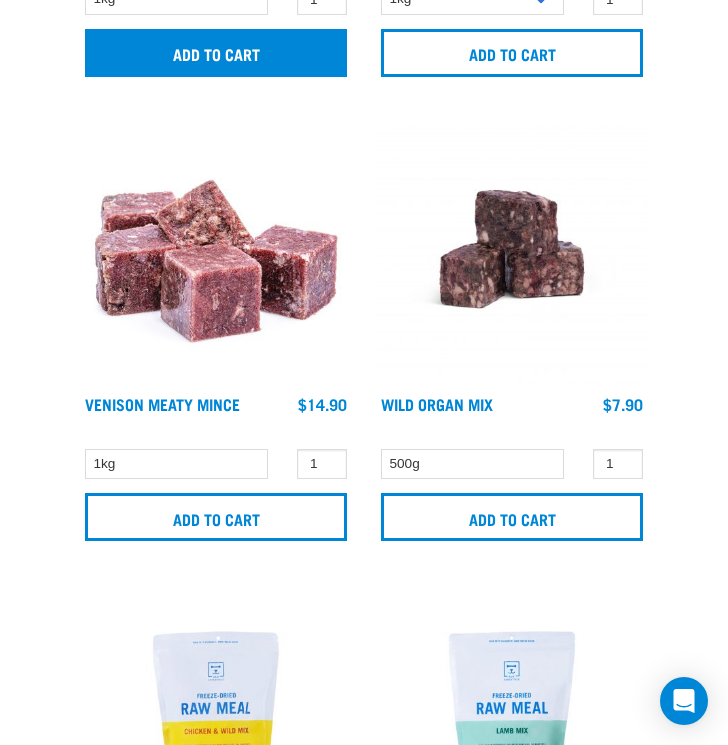 scroll, scrollTop: 5332, scrollLeft: 0, axis: vertical 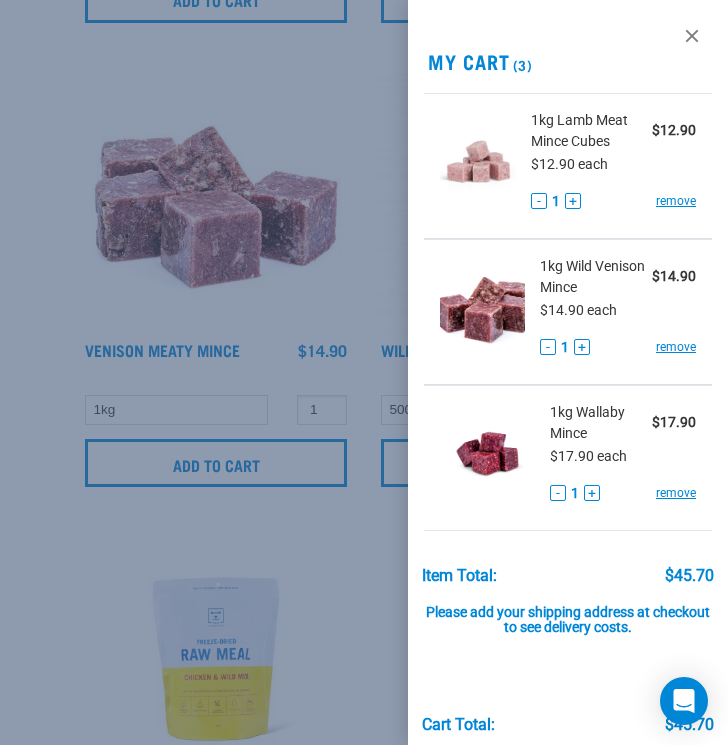 click at bounding box center (364, 372) 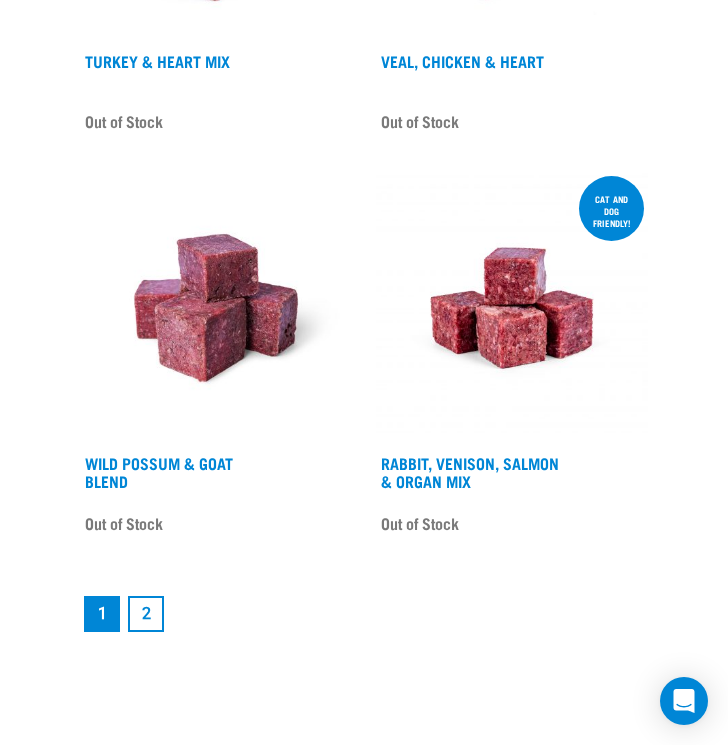 scroll, scrollTop: 6953, scrollLeft: 0, axis: vertical 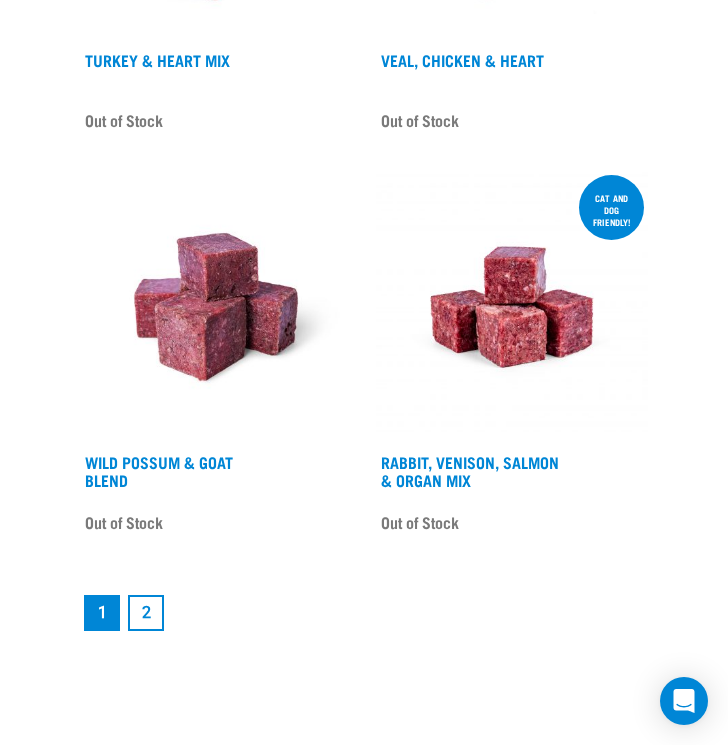 click on "2" at bounding box center [146, 613] 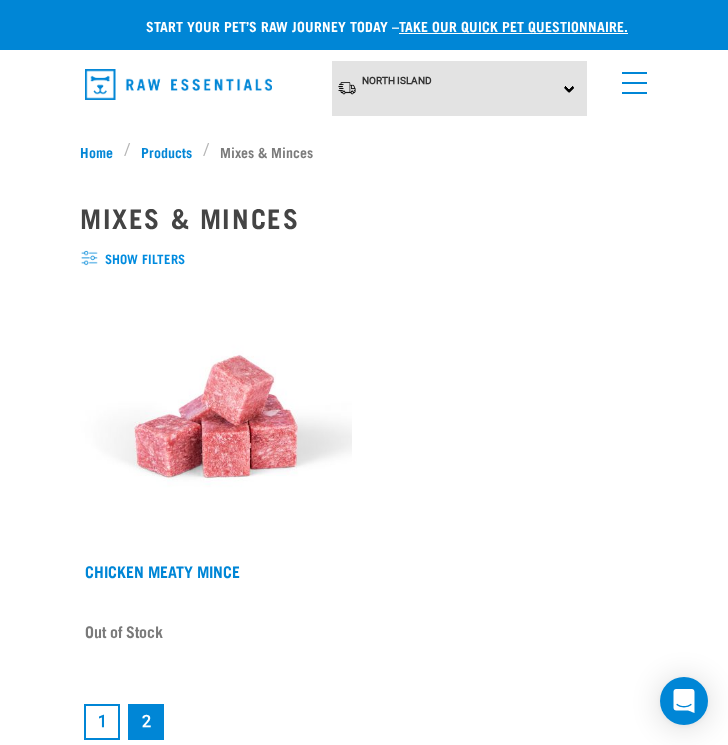 scroll, scrollTop: 0, scrollLeft: 0, axis: both 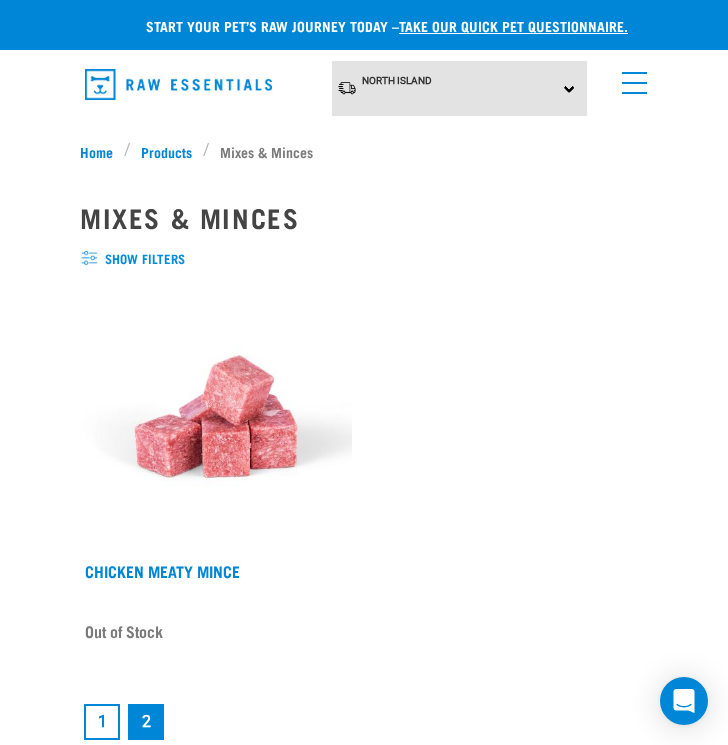 click on "1" at bounding box center [102, 722] 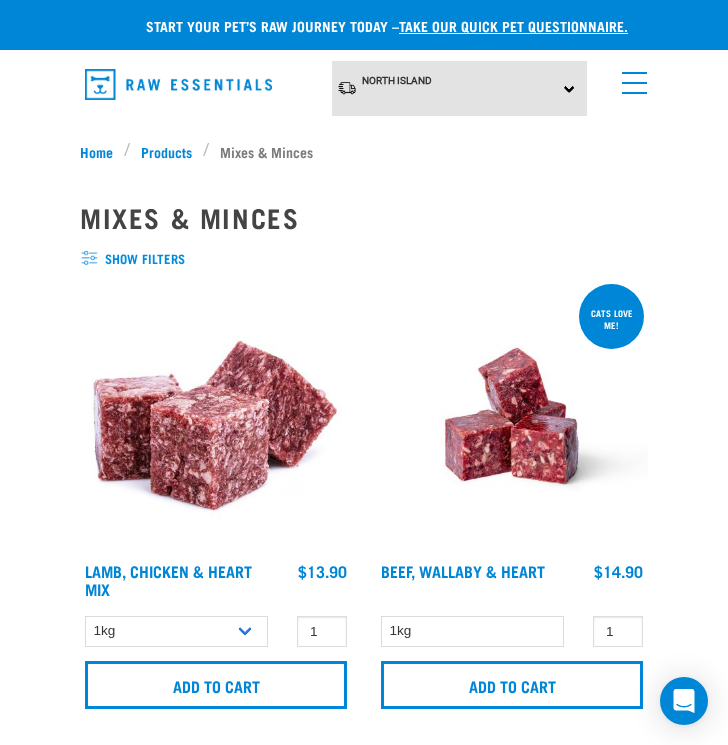 scroll, scrollTop: 0, scrollLeft: 0, axis: both 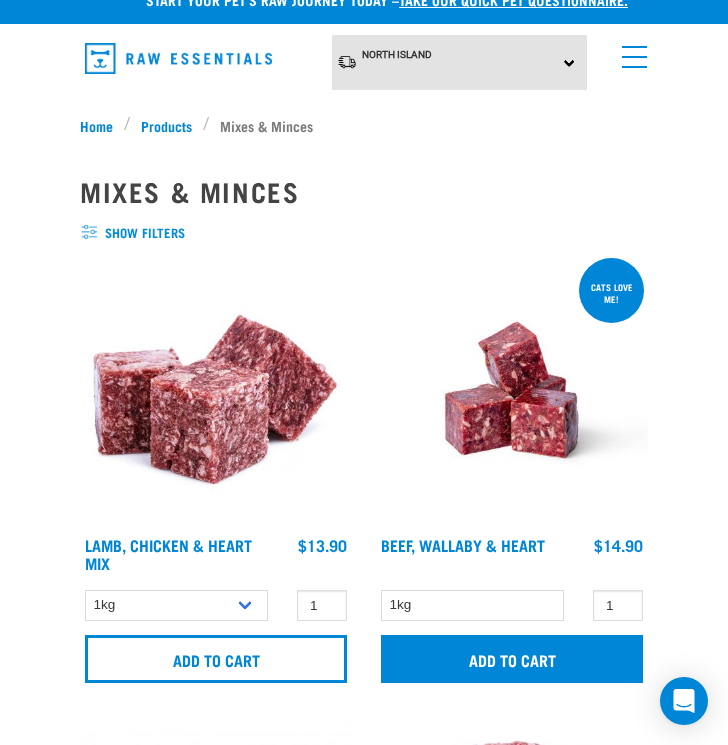 click on "Add to cart" at bounding box center [512, 659] 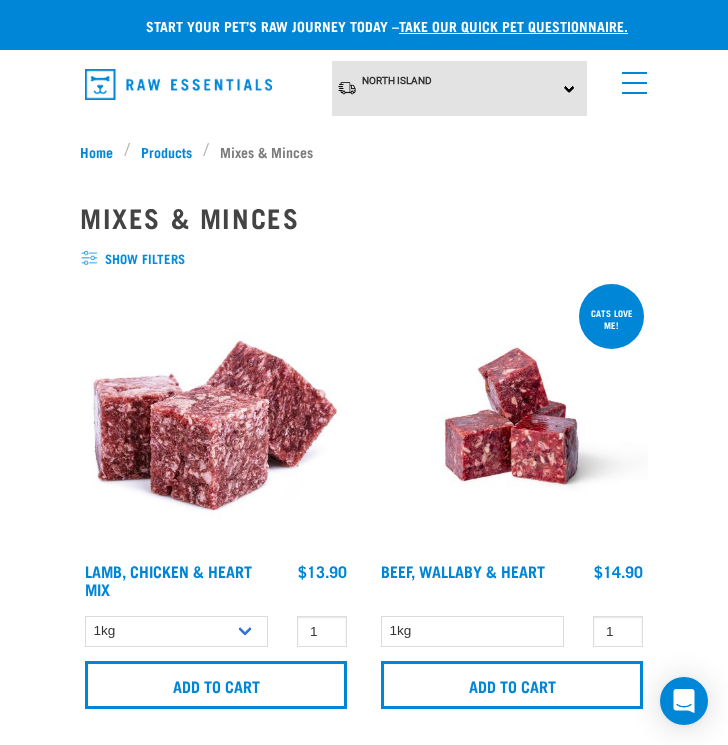 scroll, scrollTop: 0, scrollLeft: 0, axis: both 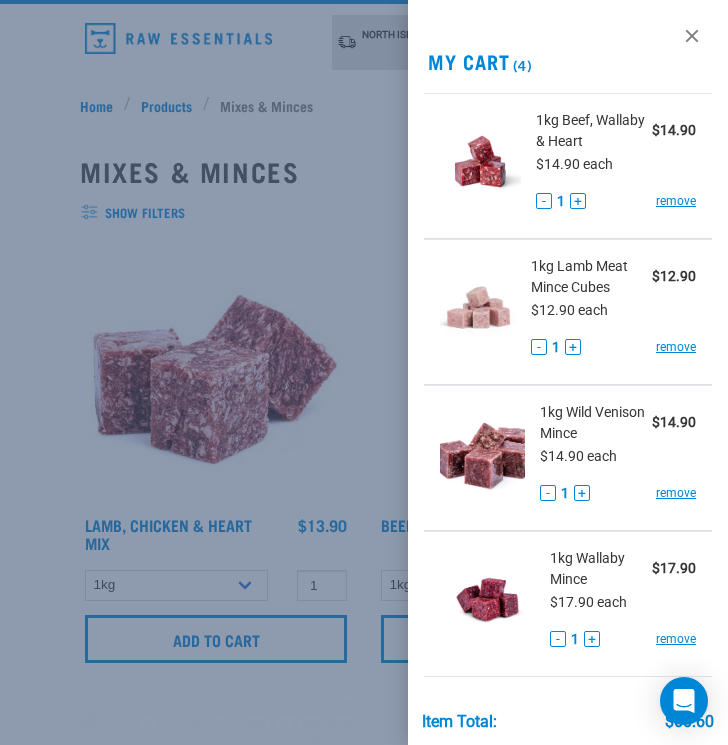 click at bounding box center (364, 372) 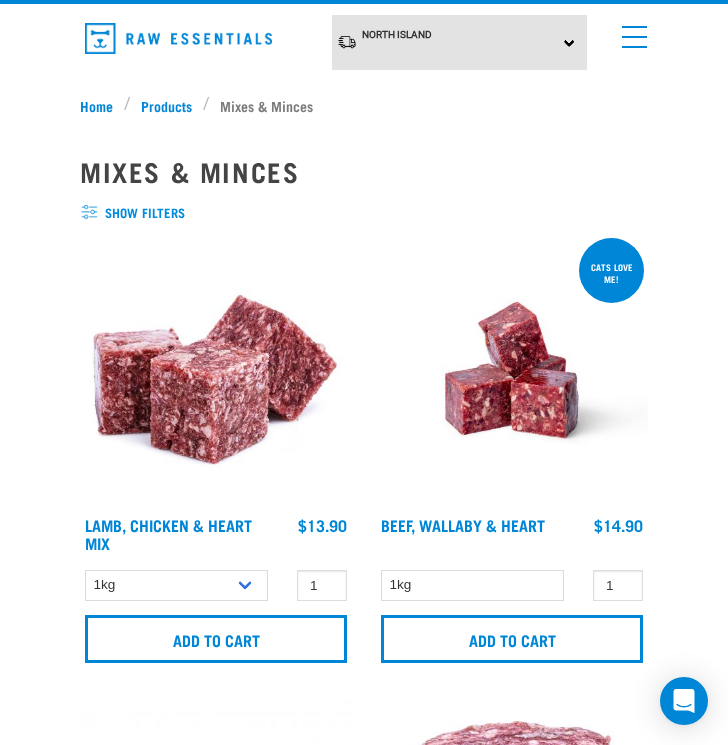 click at bounding box center [630, 32] 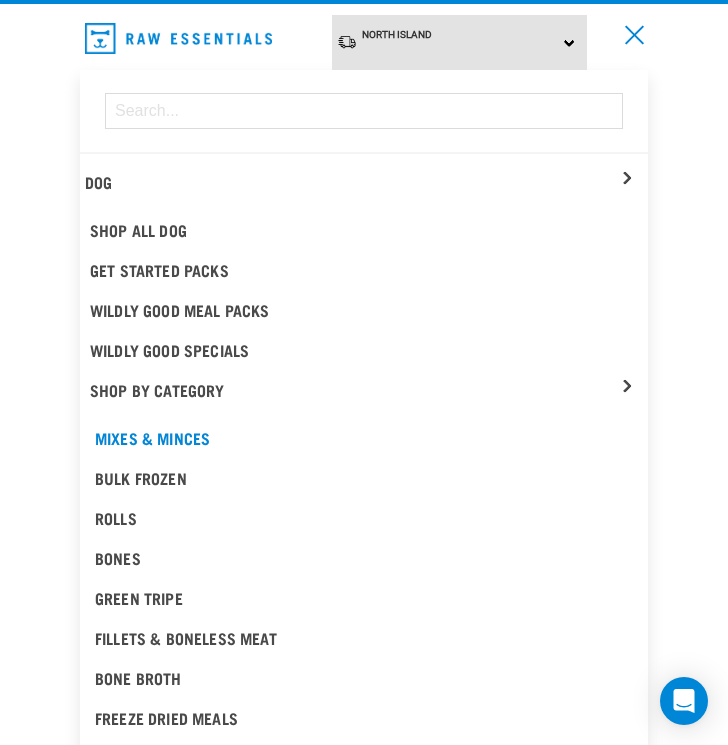 click on "North Island
North Island
South Island
Dog
Shop All Dog
Get Started Packs 4" at bounding box center [364, 1142] 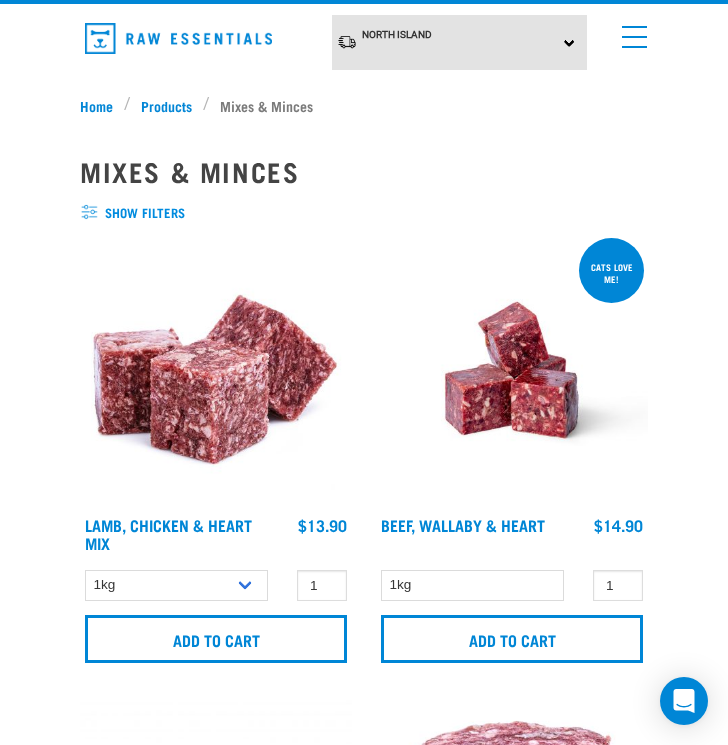 click at bounding box center [630, 32] 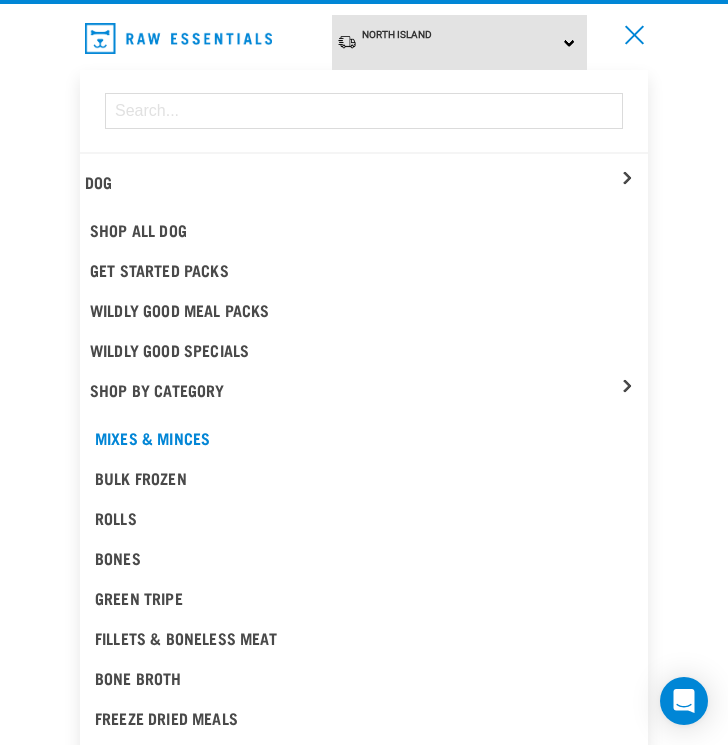click at bounding box center (630, 32) 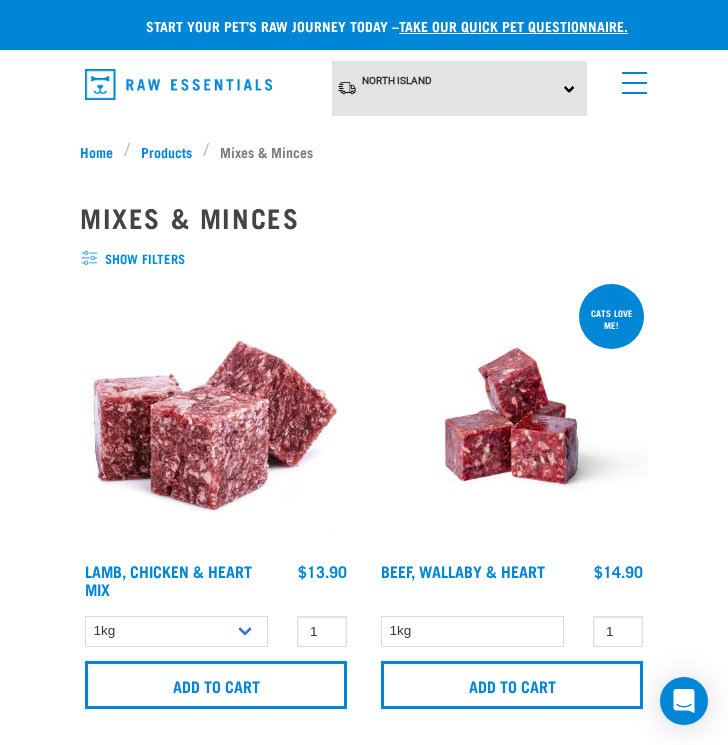 scroll, scrollTop: 0, scrollLeft: 0, axis: both 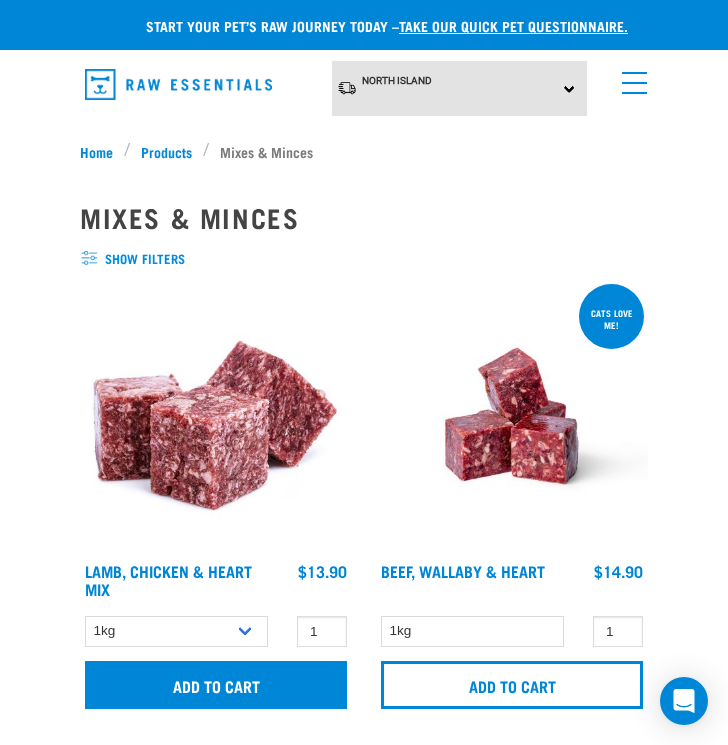 click on "Add to cart" at bounding box center (216, 685) 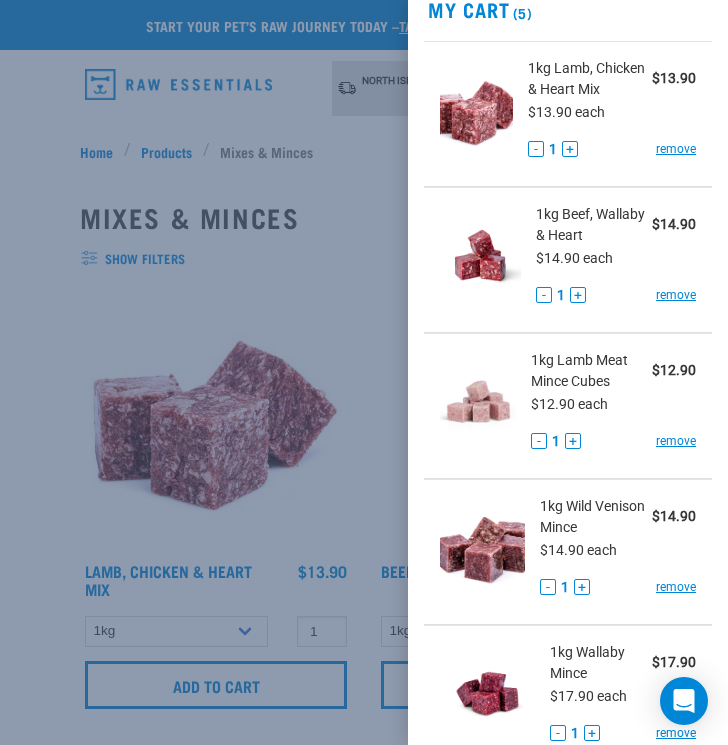 scroll, scrollTop: 36, scrollLeft: 0, axis: vertical 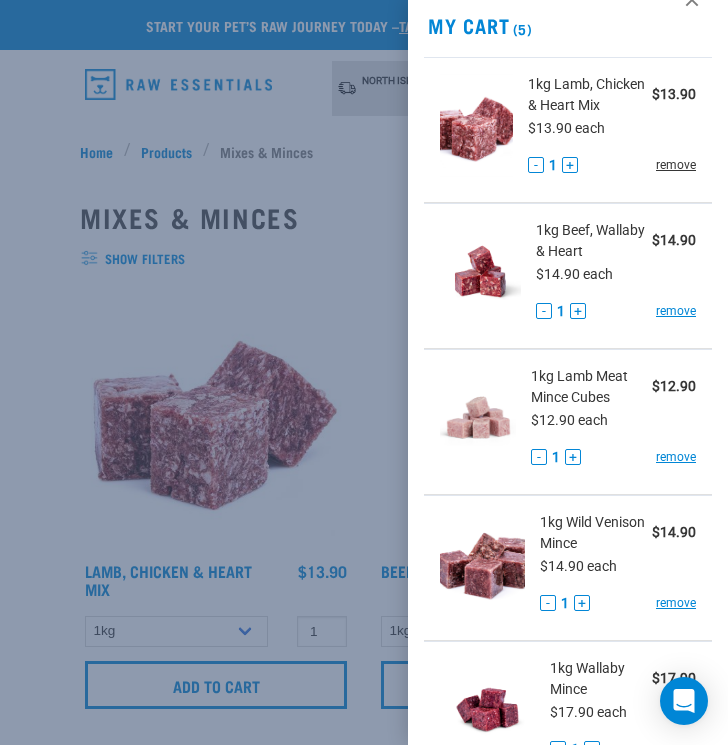click on "remove" at bounding box center [676, 165] 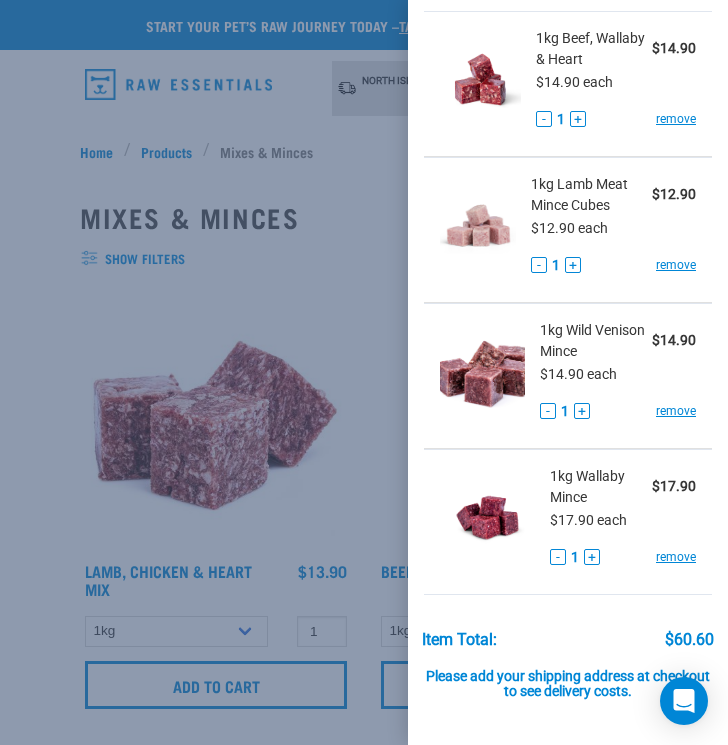 scroll, scrollTop: 85, scrollLeft: 0, axis: vertical 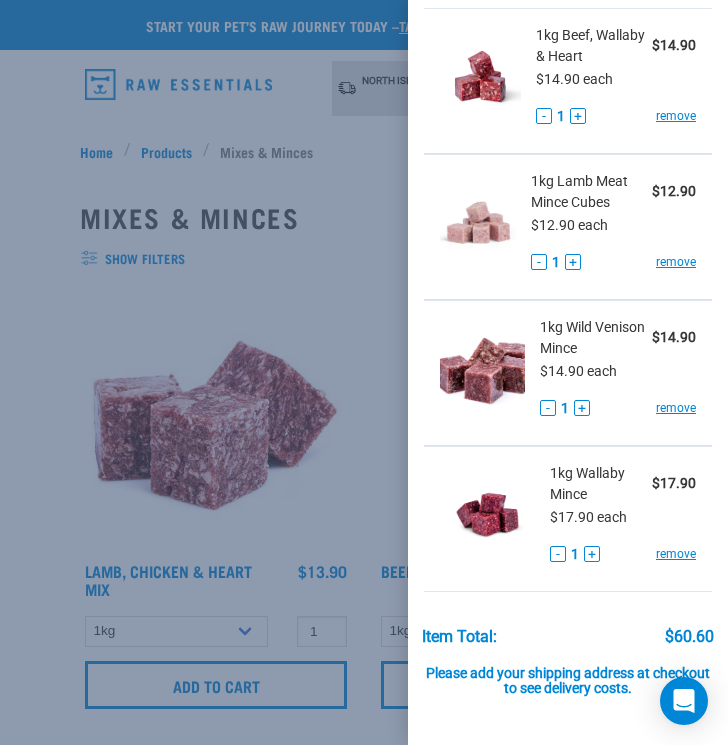 click at bounding box center [364, 372] 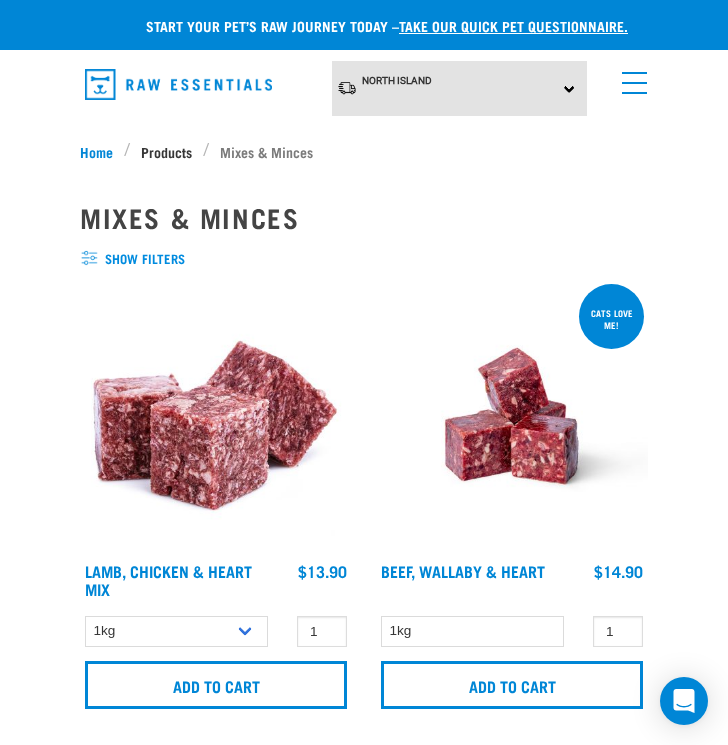 click on "Products" at bounding box center (166, 151) 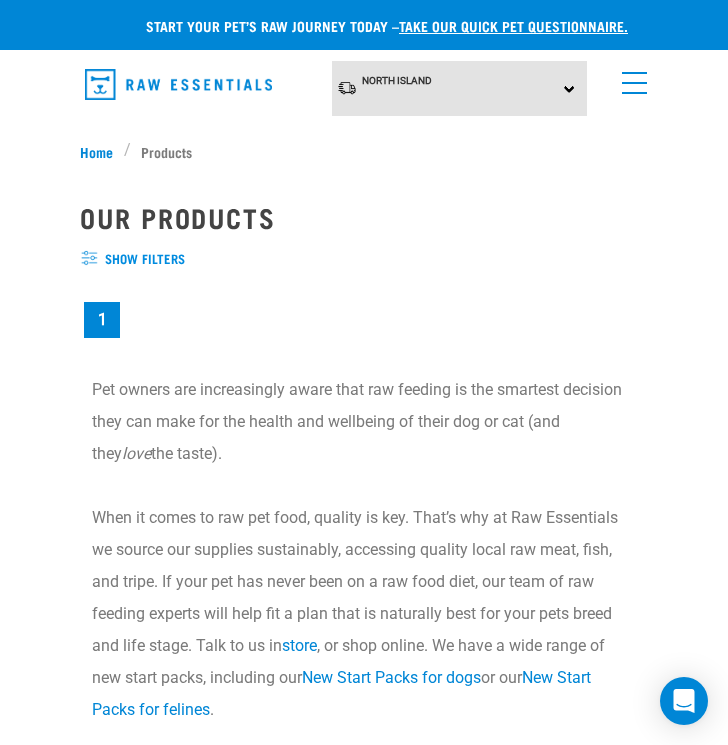 scroll, scrollTop: 0, scrollLeft: 0, axis: both 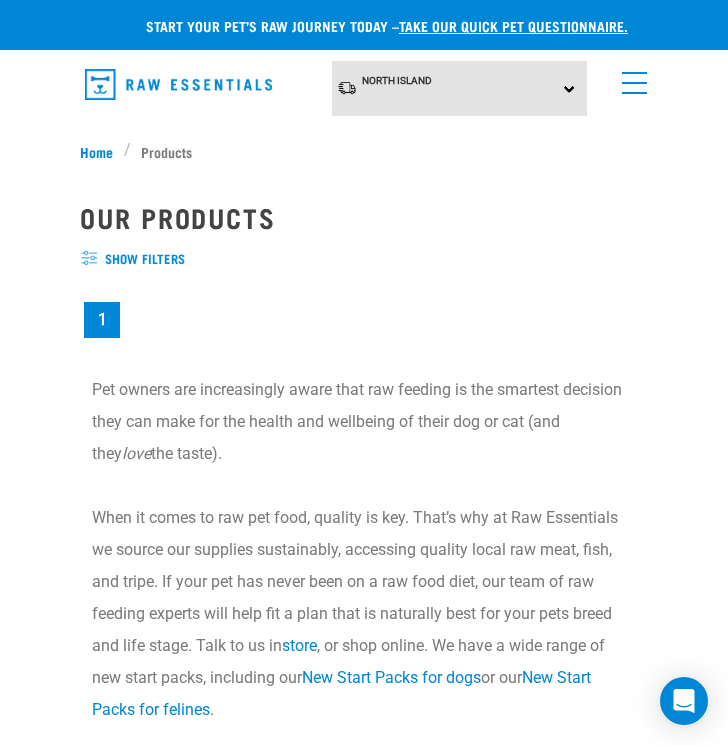 click on "show filters" at bounding box center [364, 259] 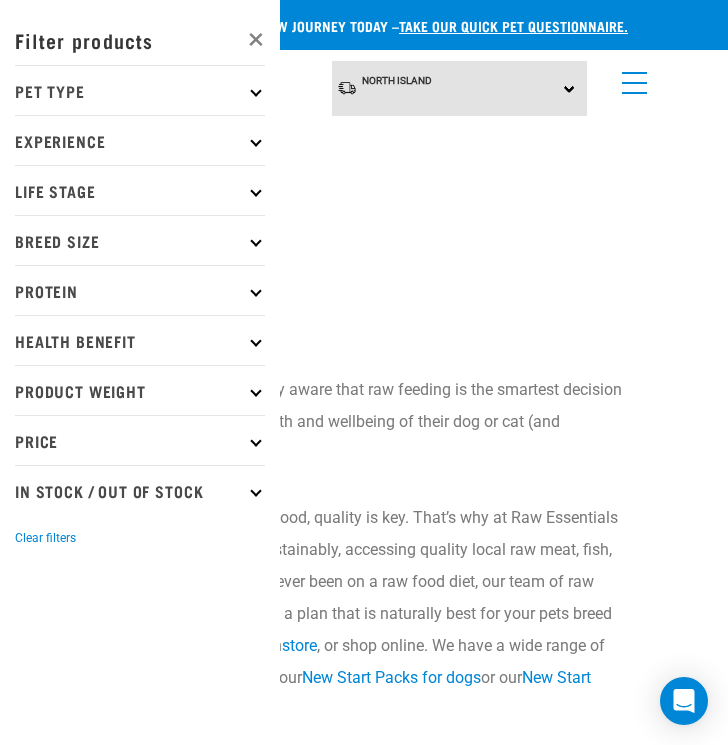 click on "×" at bounding box center (244, 38) 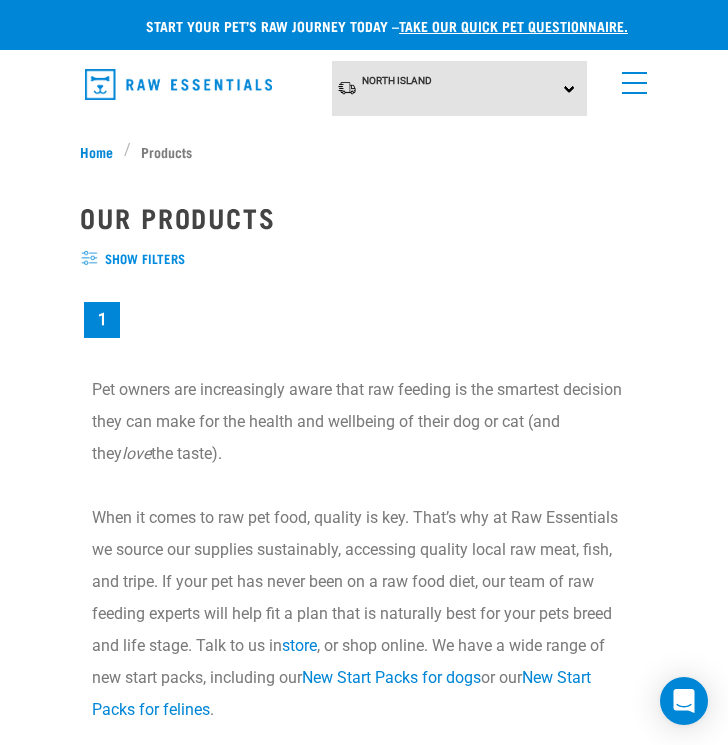 click on "×
Filter products
Pet Type
Dog
Cat
Experience
New Raw Feeder
Experienced Raw Feeder
Life Stage
Cat" at bounding box center (364, 162) 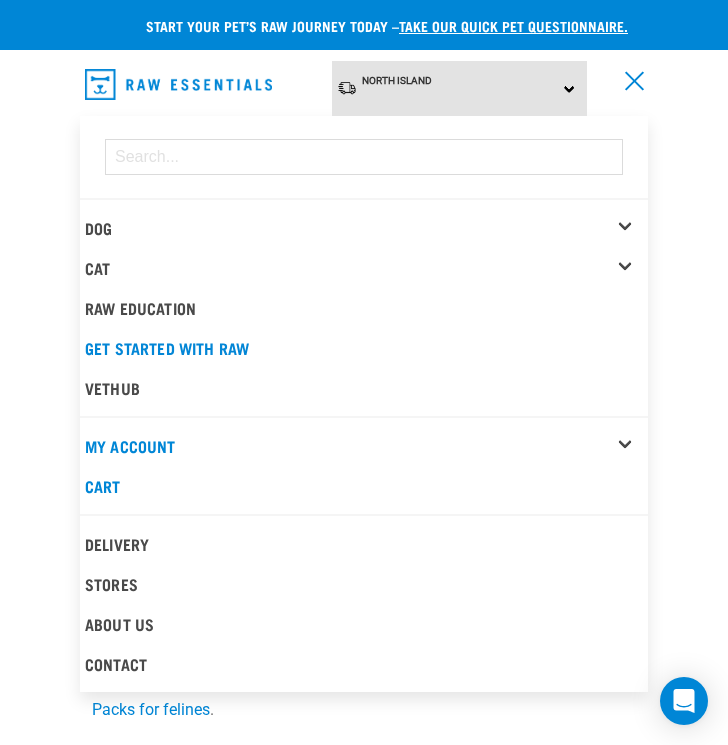click on "Cat" at bounding box center (366, 268) 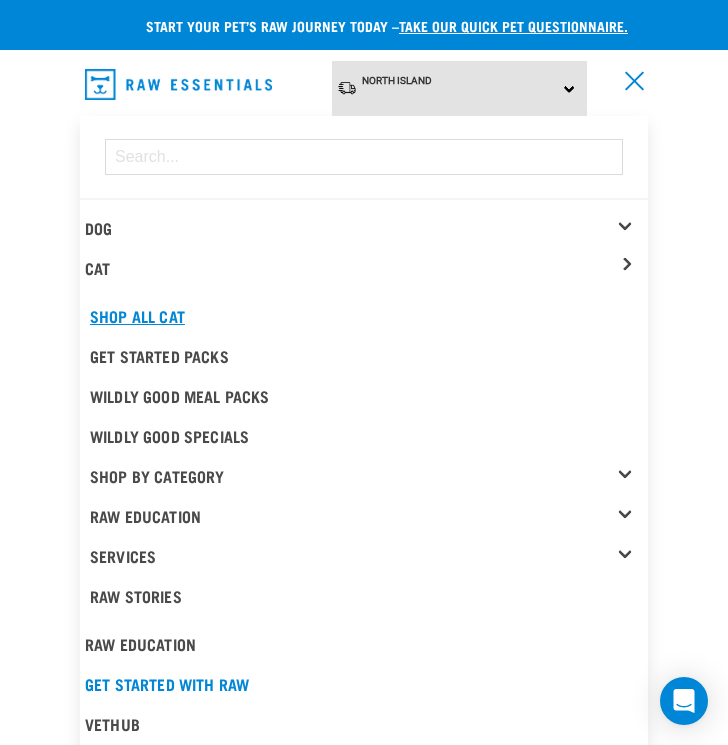 click on "Shop All Cat" at bounding box center [366, 316] 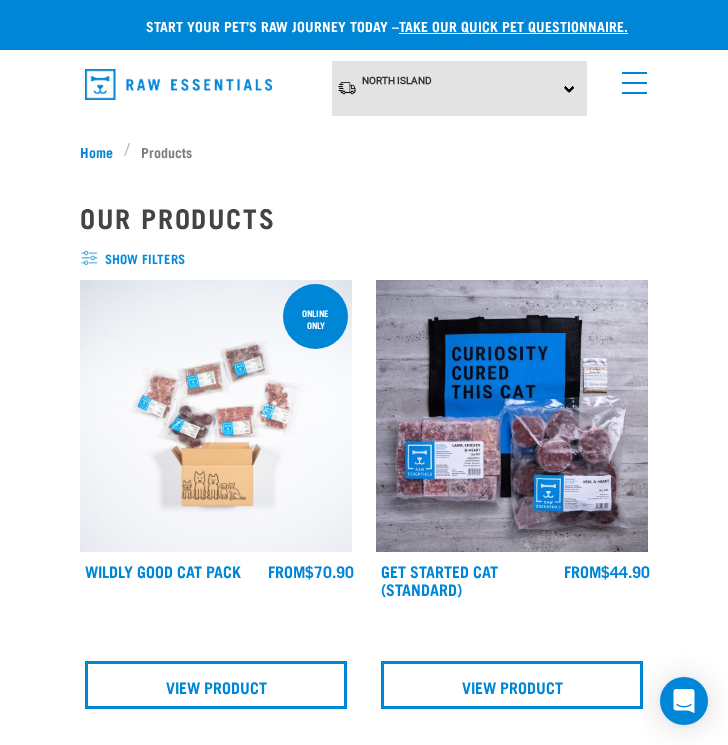 scroll, scrollTop: 0, scrollLeft: 0, axis: both 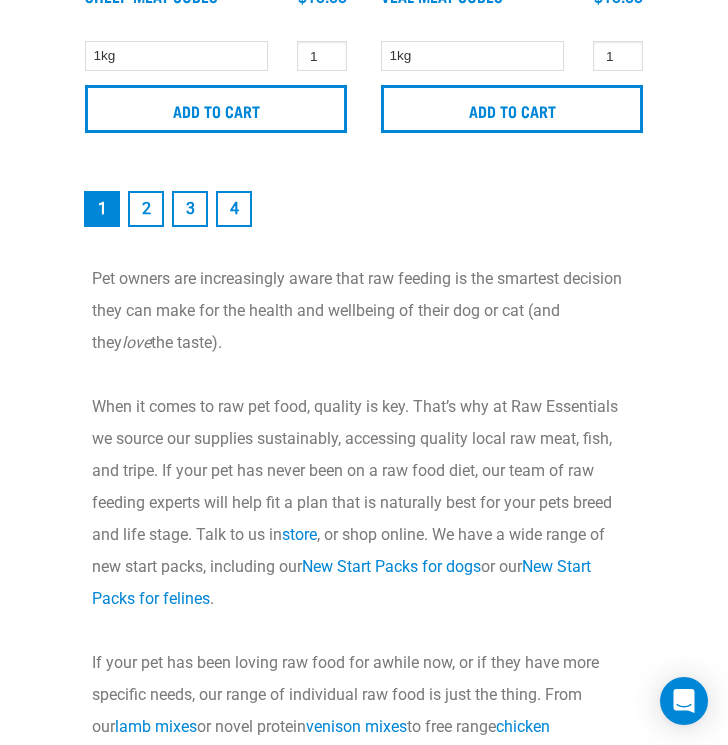 click on "2" at bounding box center [146, 209] 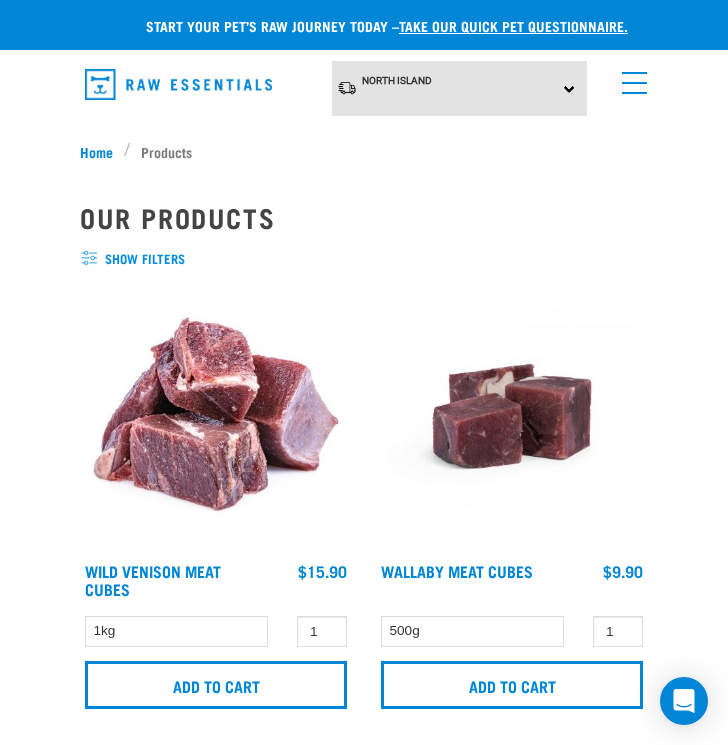 scroll, scrollTop: 0, scrollLeft: 0, axis: both 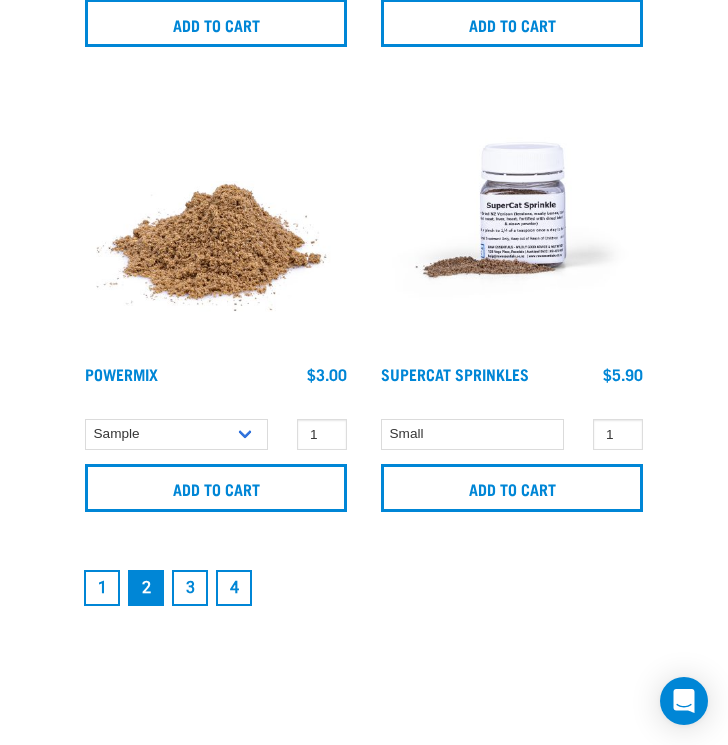 click on "3" at bounding box center (190, 588) 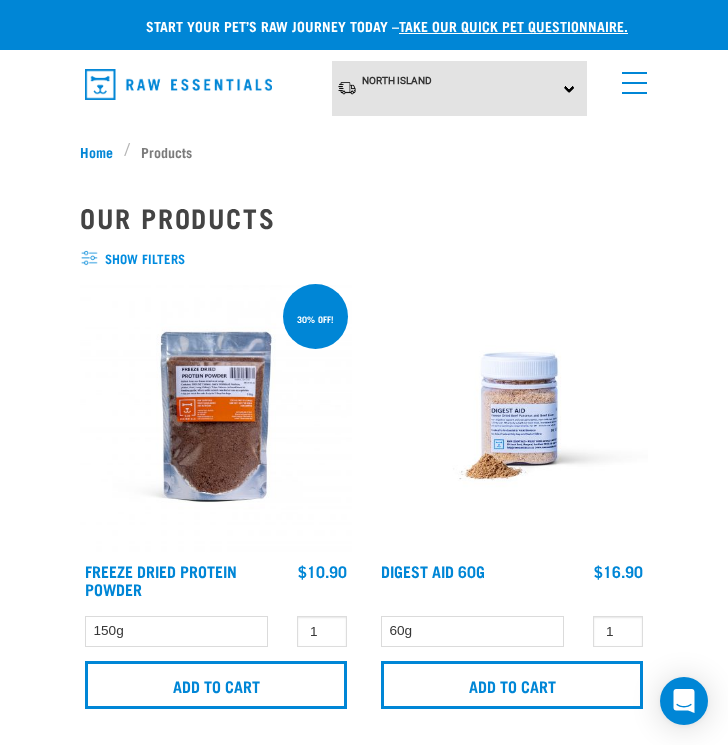 scroll, scrollTop: 0, scrollLeft: 0, axis: both 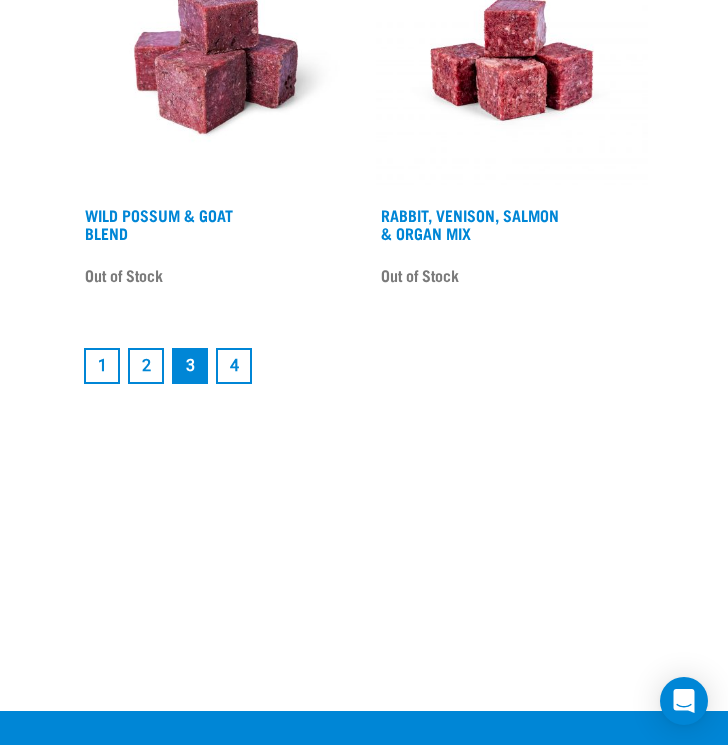click on "4" at bounding box center (234, 366) 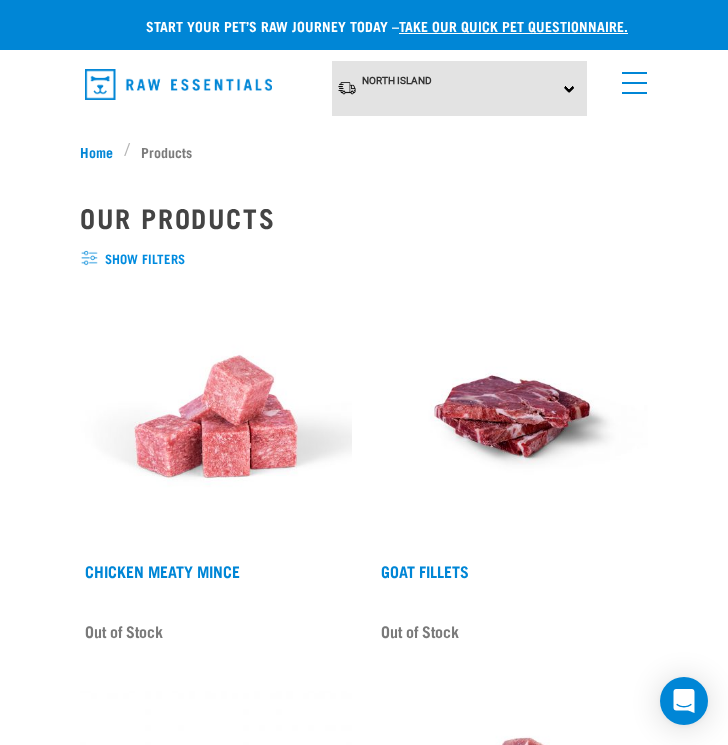 scroll, scrollTop: 0, scrollLeft: 0, axis: both 